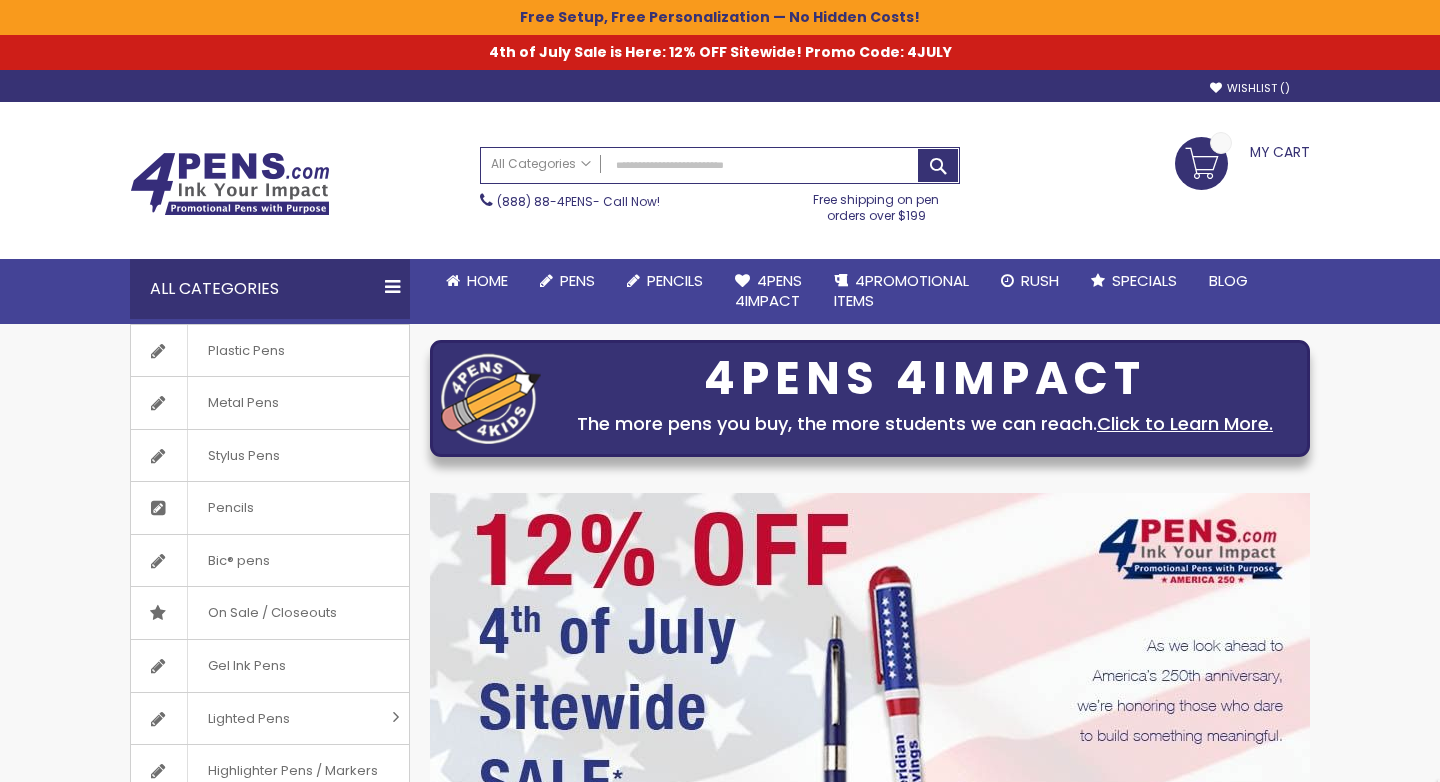 scroll, scrollTop: 0, scrollLeft: 0, axis: both 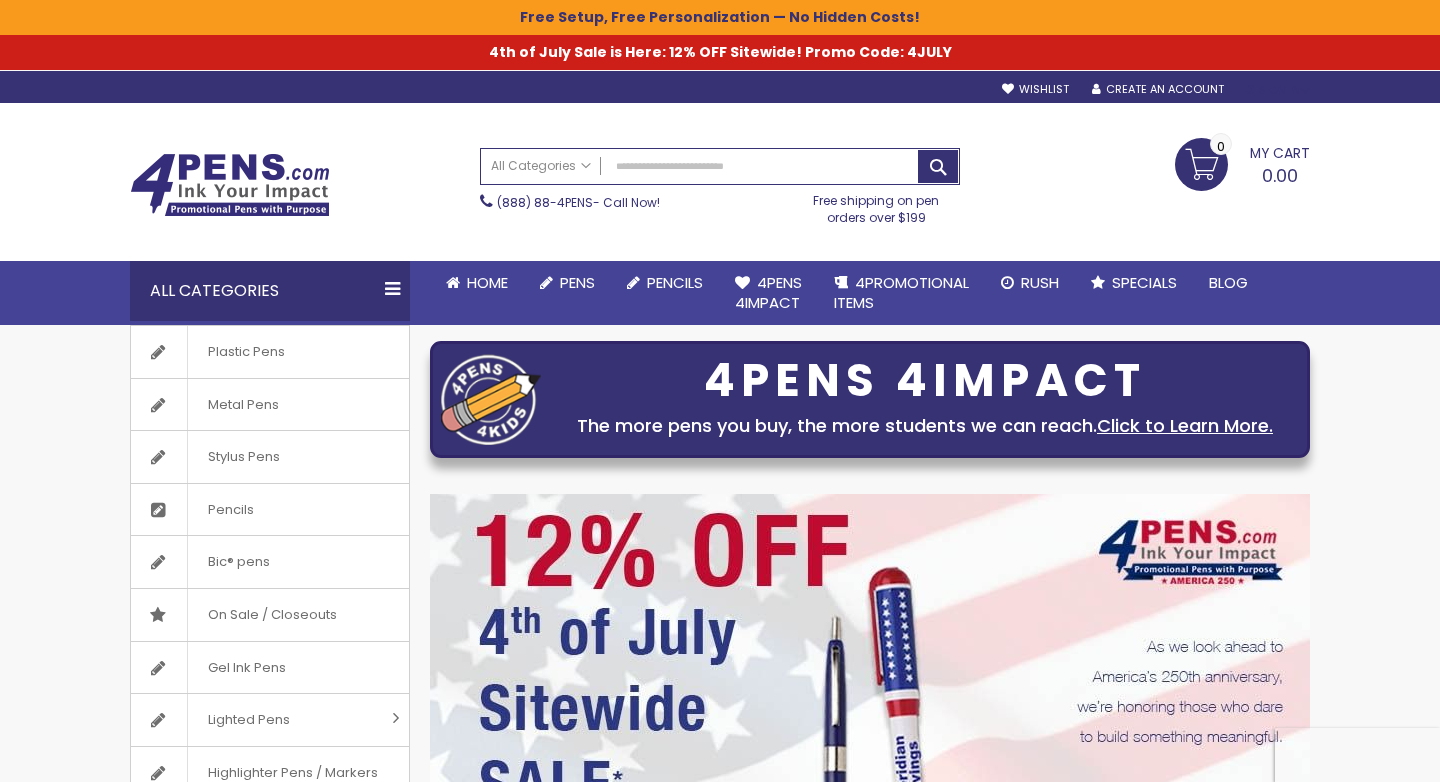 type on "**********" 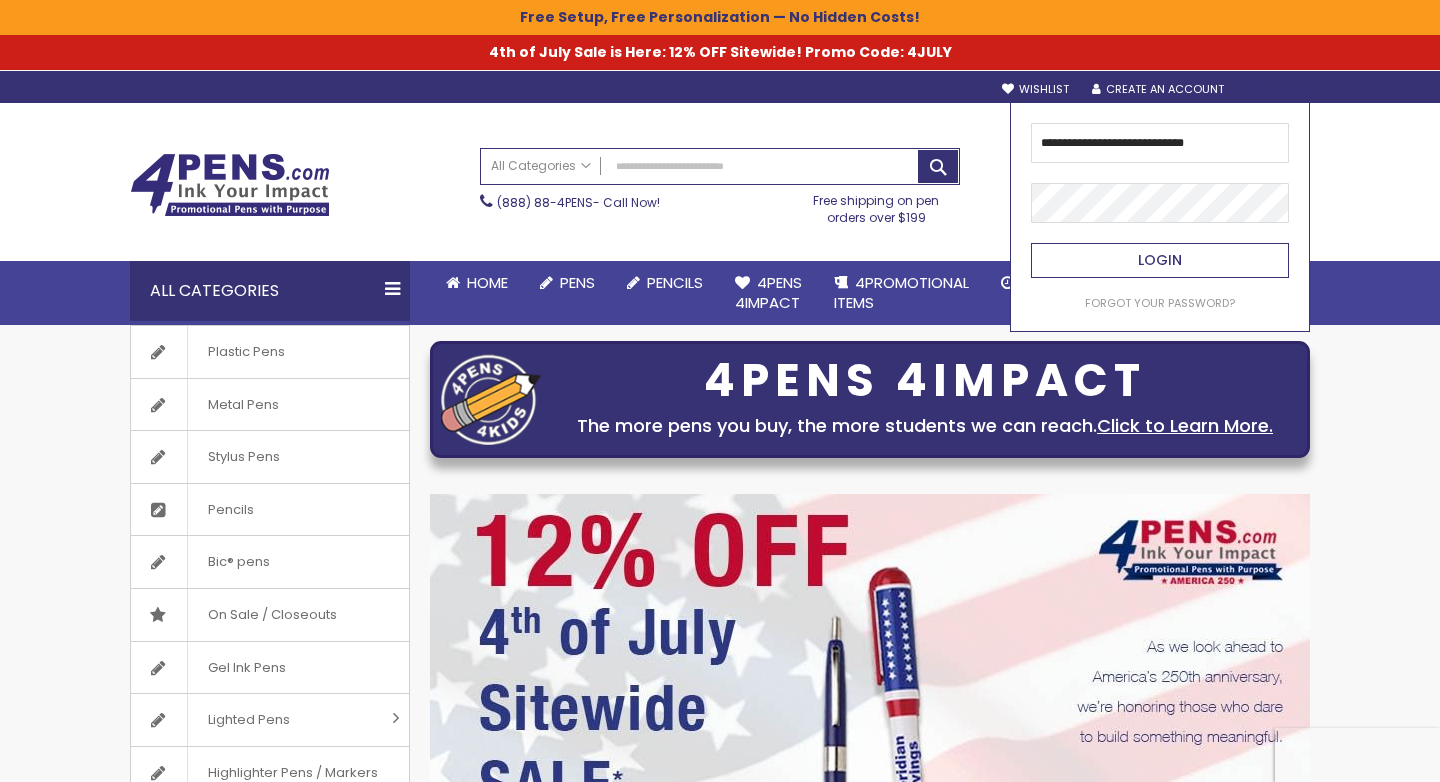 click on "Login" at bounding box center [1160, 260] 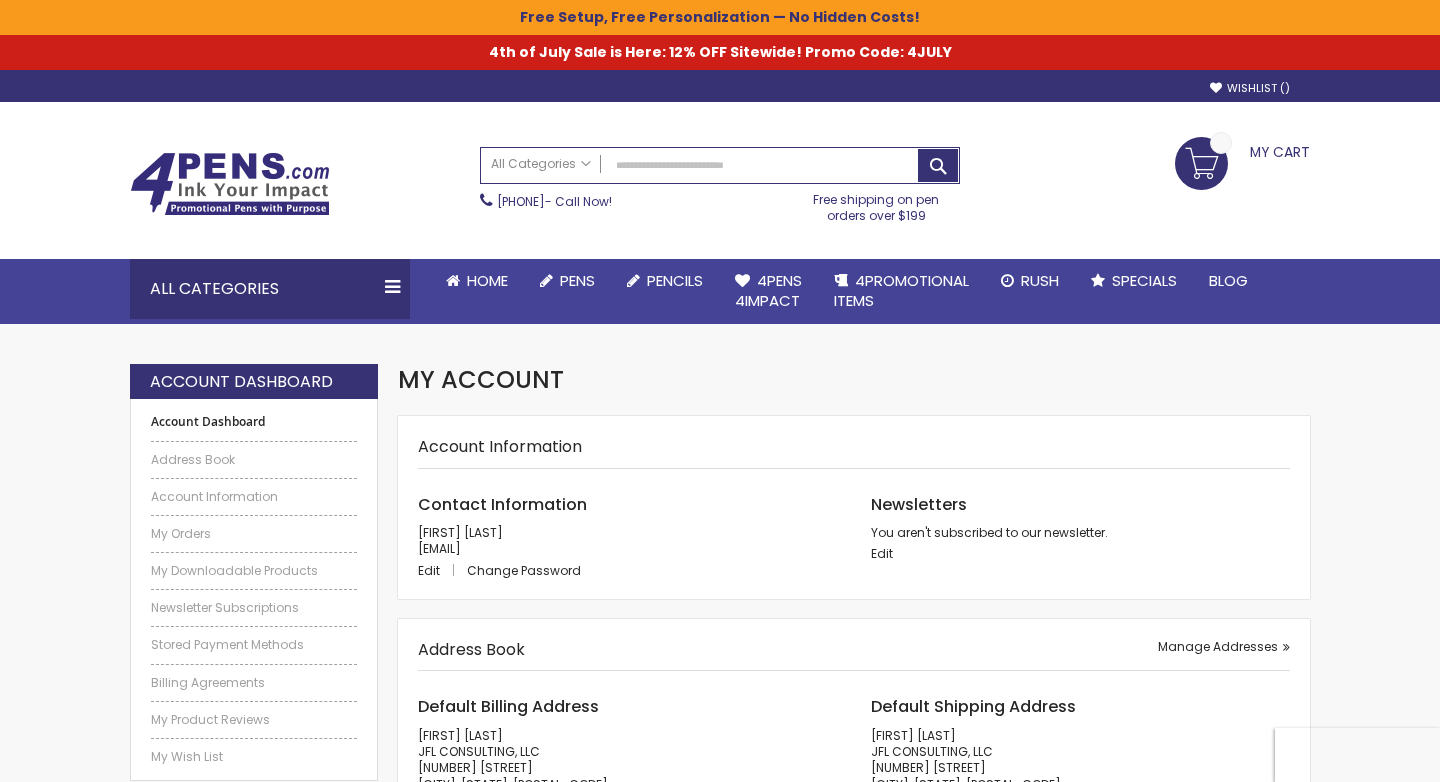 scroll, scrollTop: 0, scrollLeft: 0, axis: both 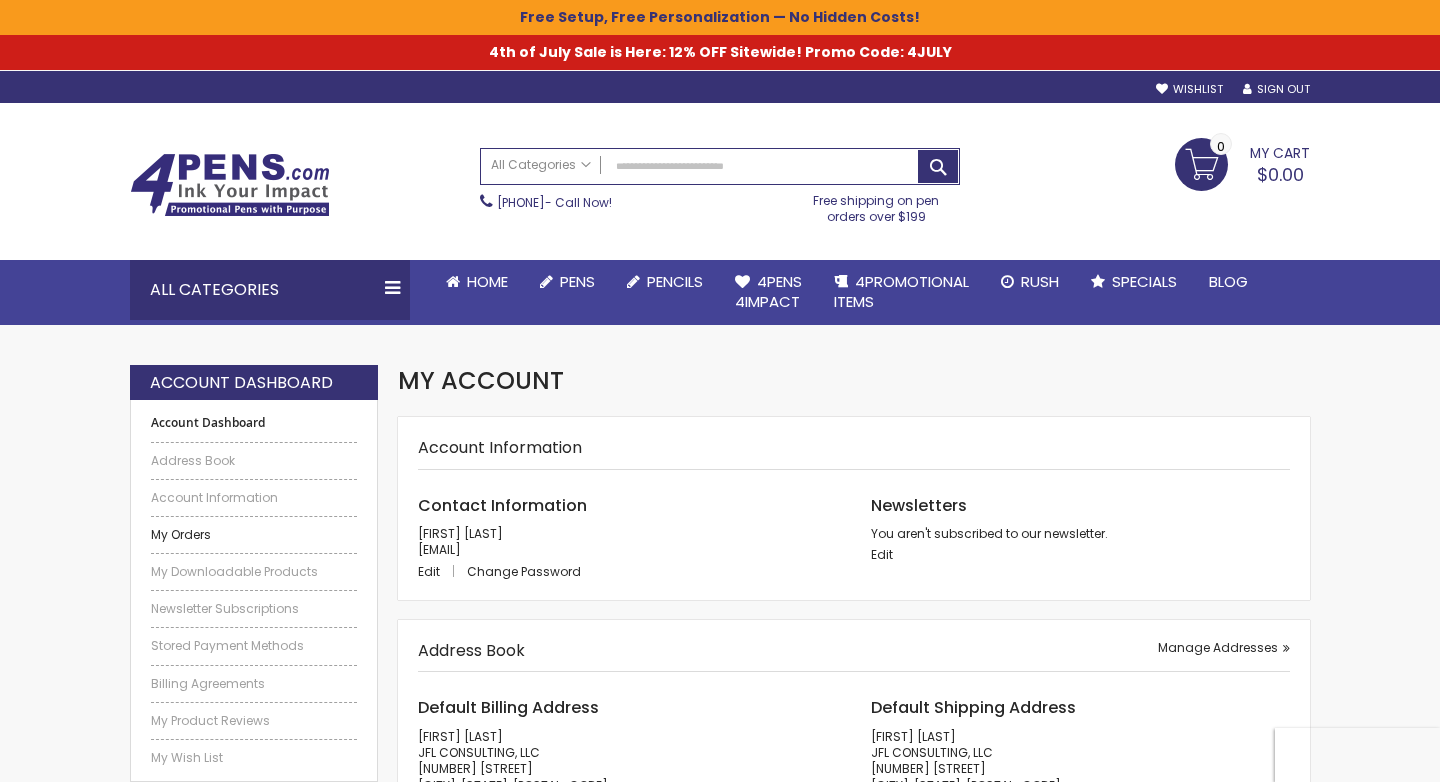 click on "My Orders" at bounding box center [254, 535] 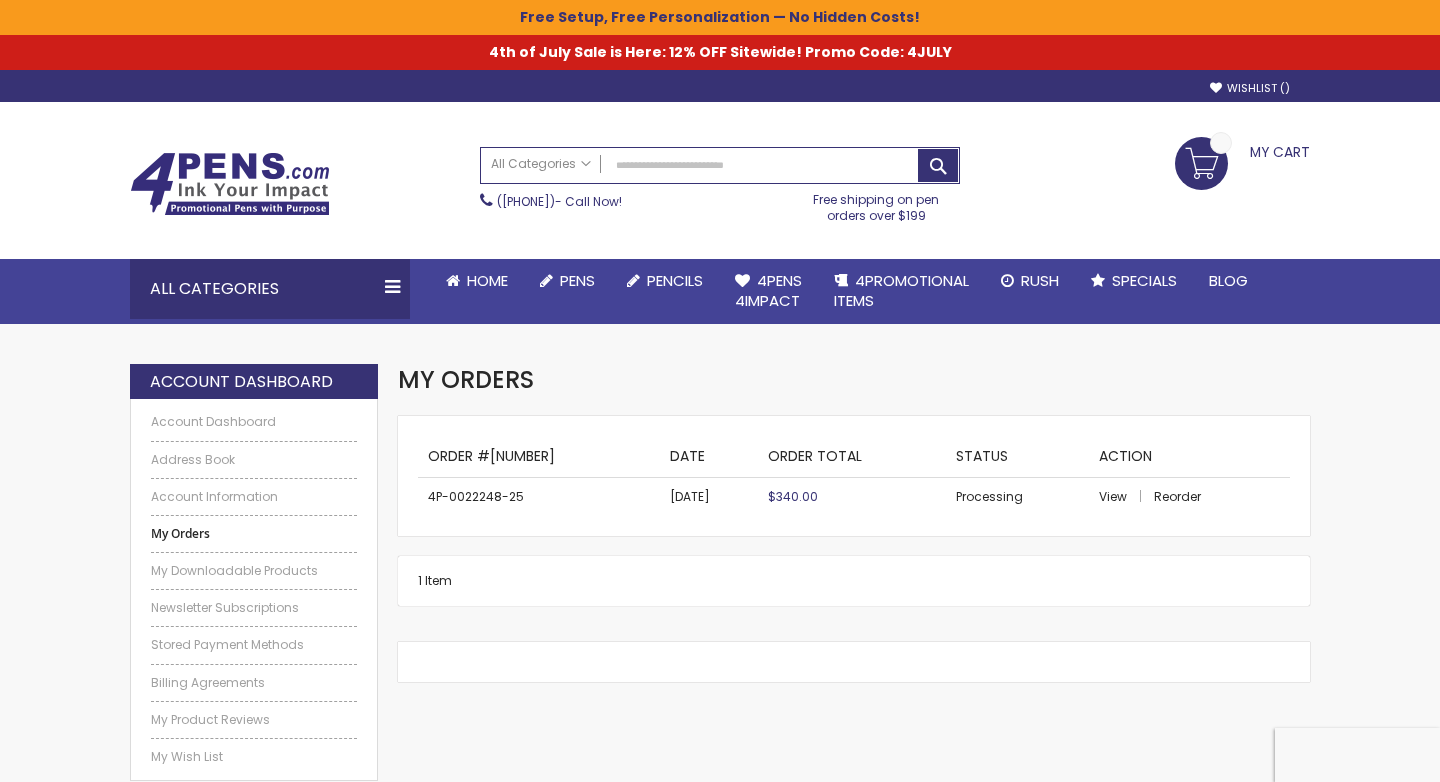 scroll, scrollTop: 0, scrollLeft: 0, axis: both 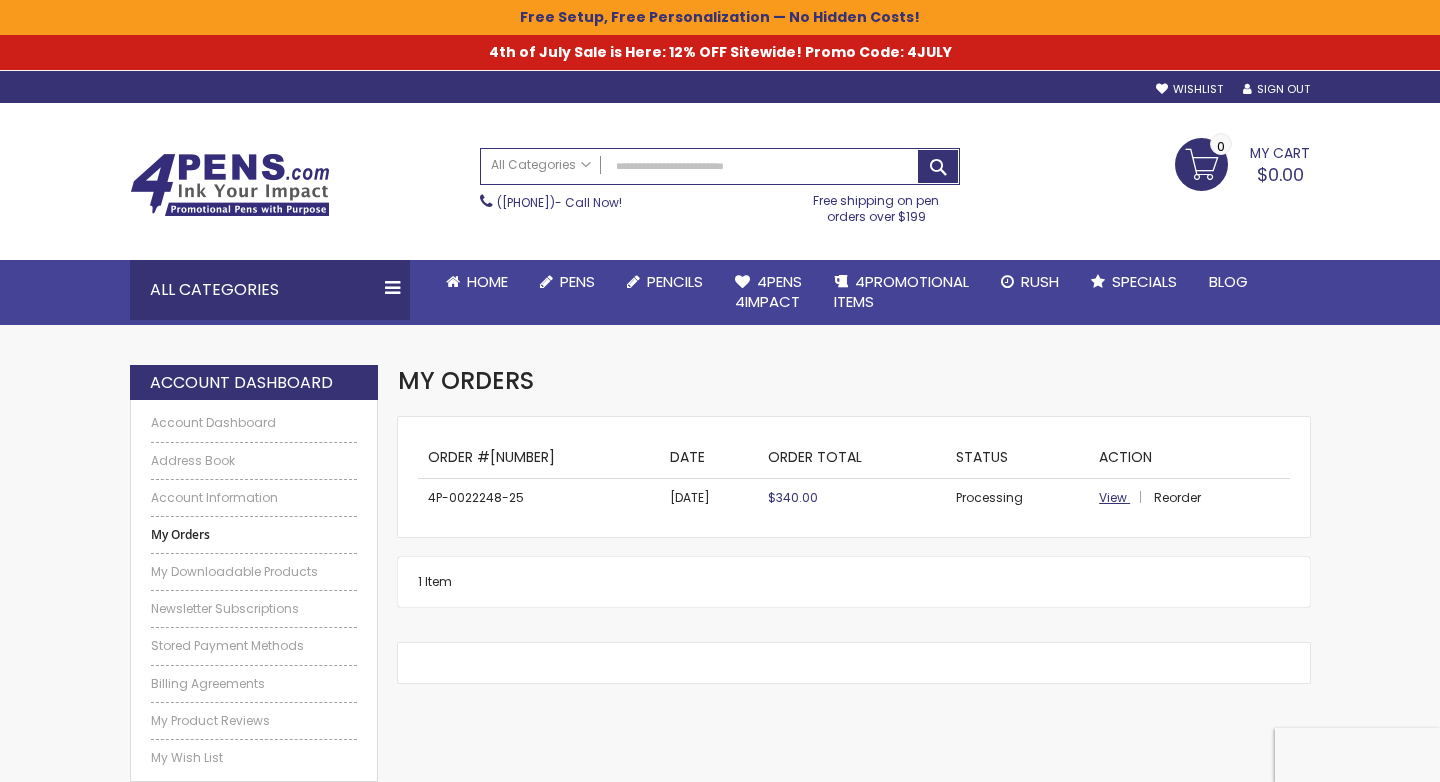 click on "View" at bounding box center (1113, 497) 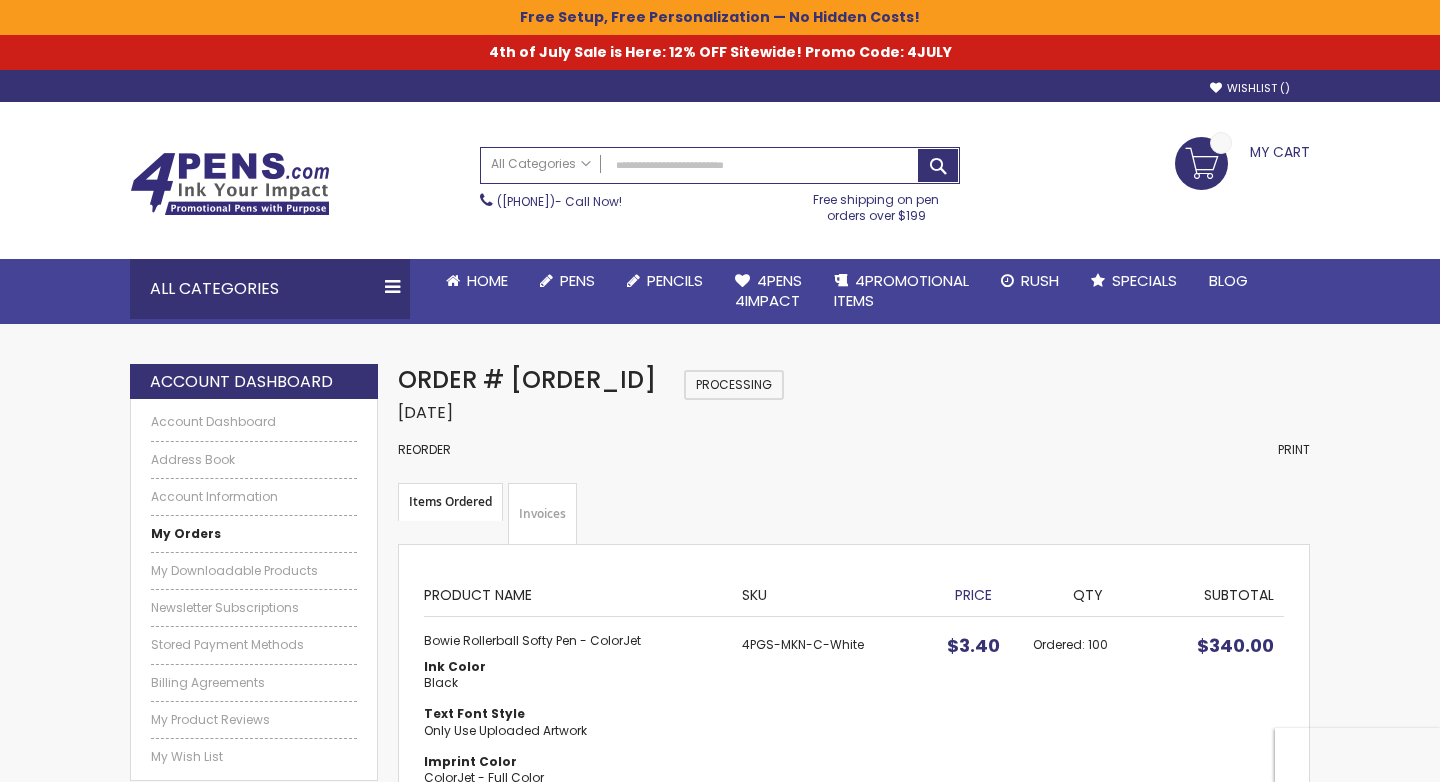 scroll, scrollTop: 0, scrollLeft: 0, axis: both 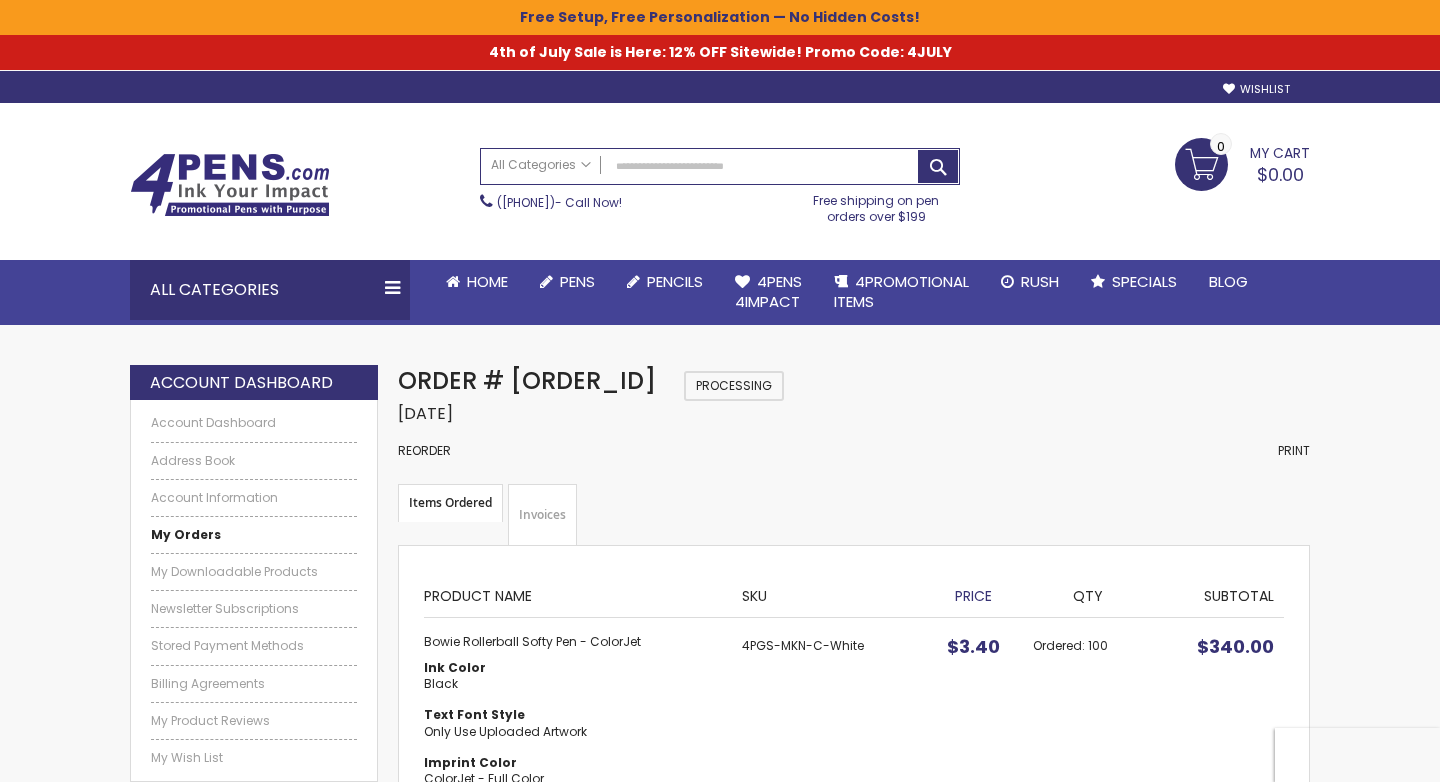 click on "Items Ordered" at bounding box center [450, 503] 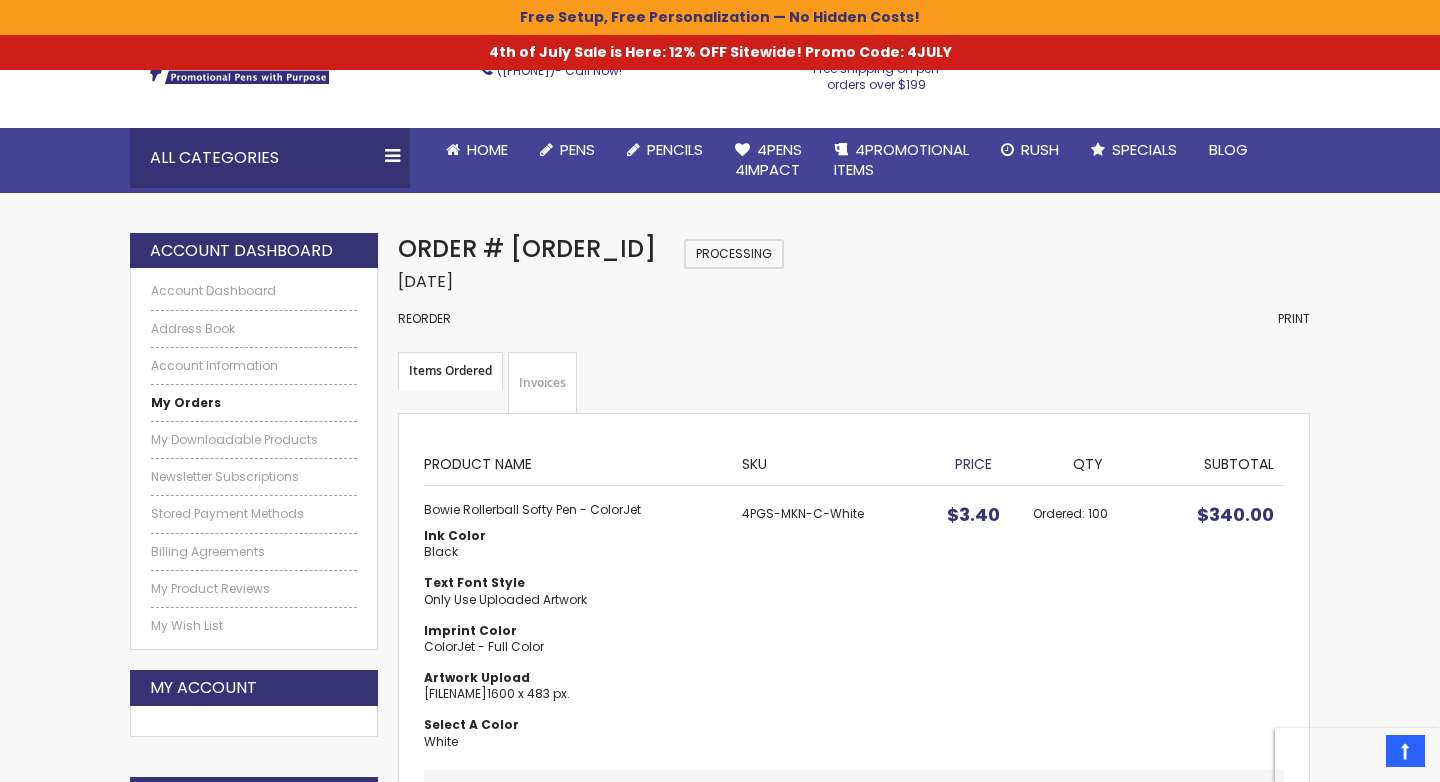 scroll, scrollTop: 0, scrollLeft: 0, axis: both 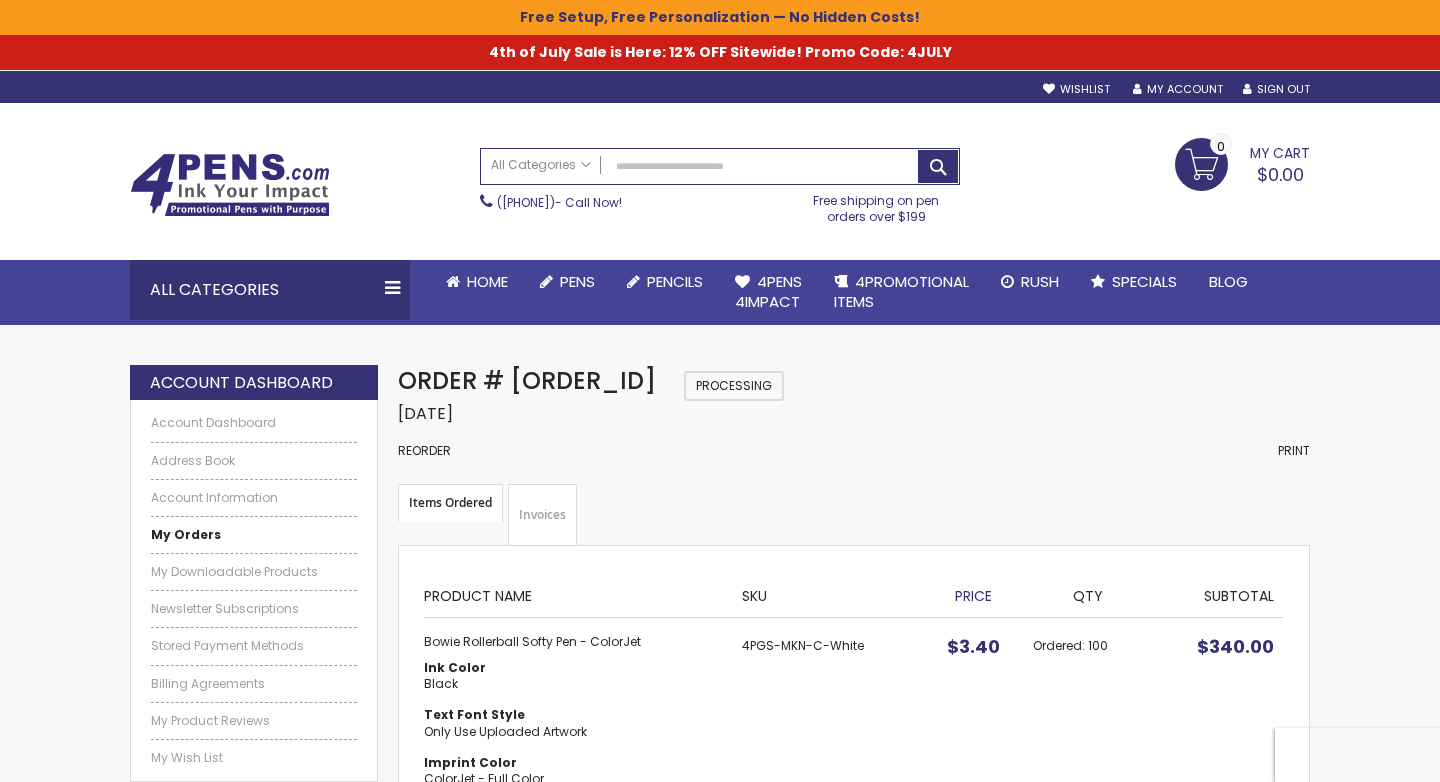 click on "Items Ordered" at bounding box center (450, 503) 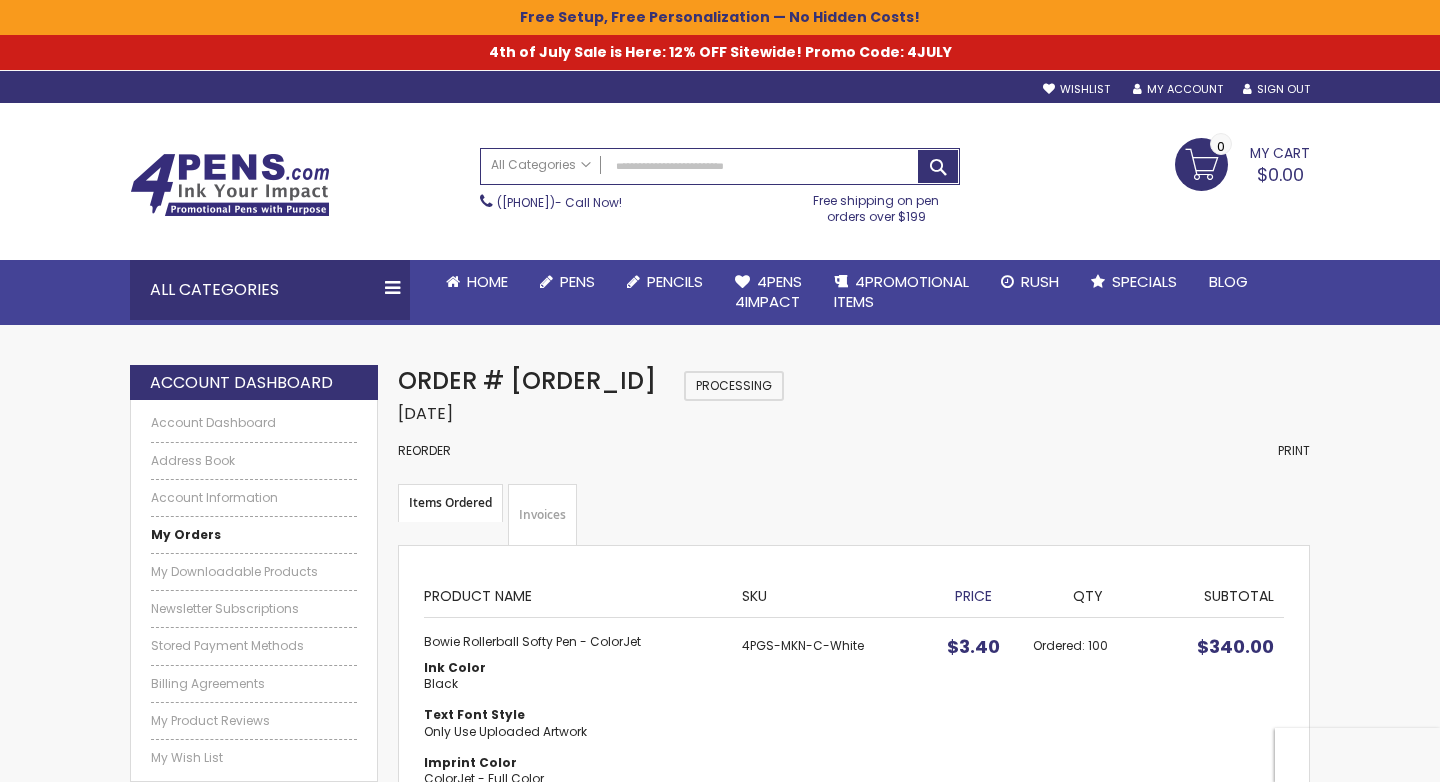 click on "My Orders" at bounding box center (186, 534) 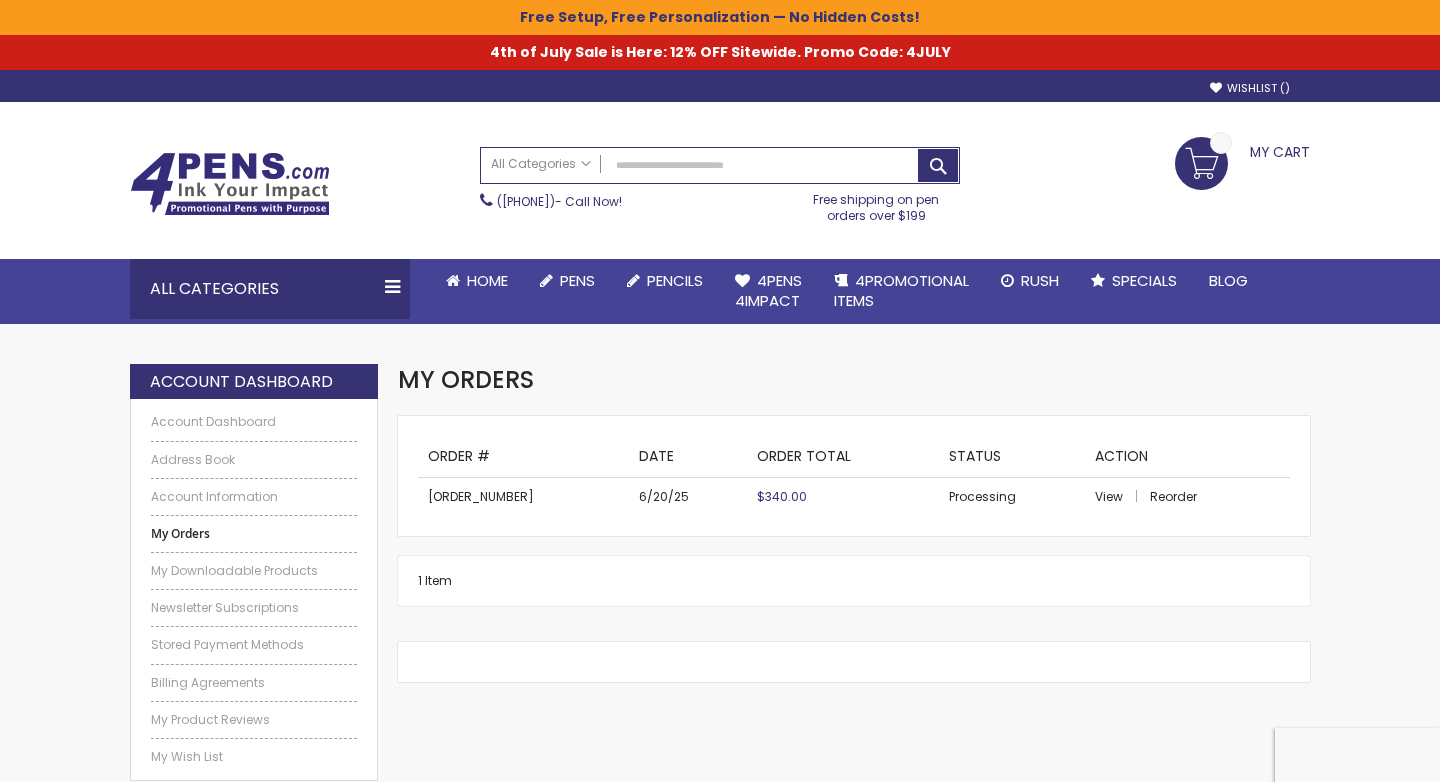 scroll, scrollTop: 0, scrollLeft: 0, axis: both 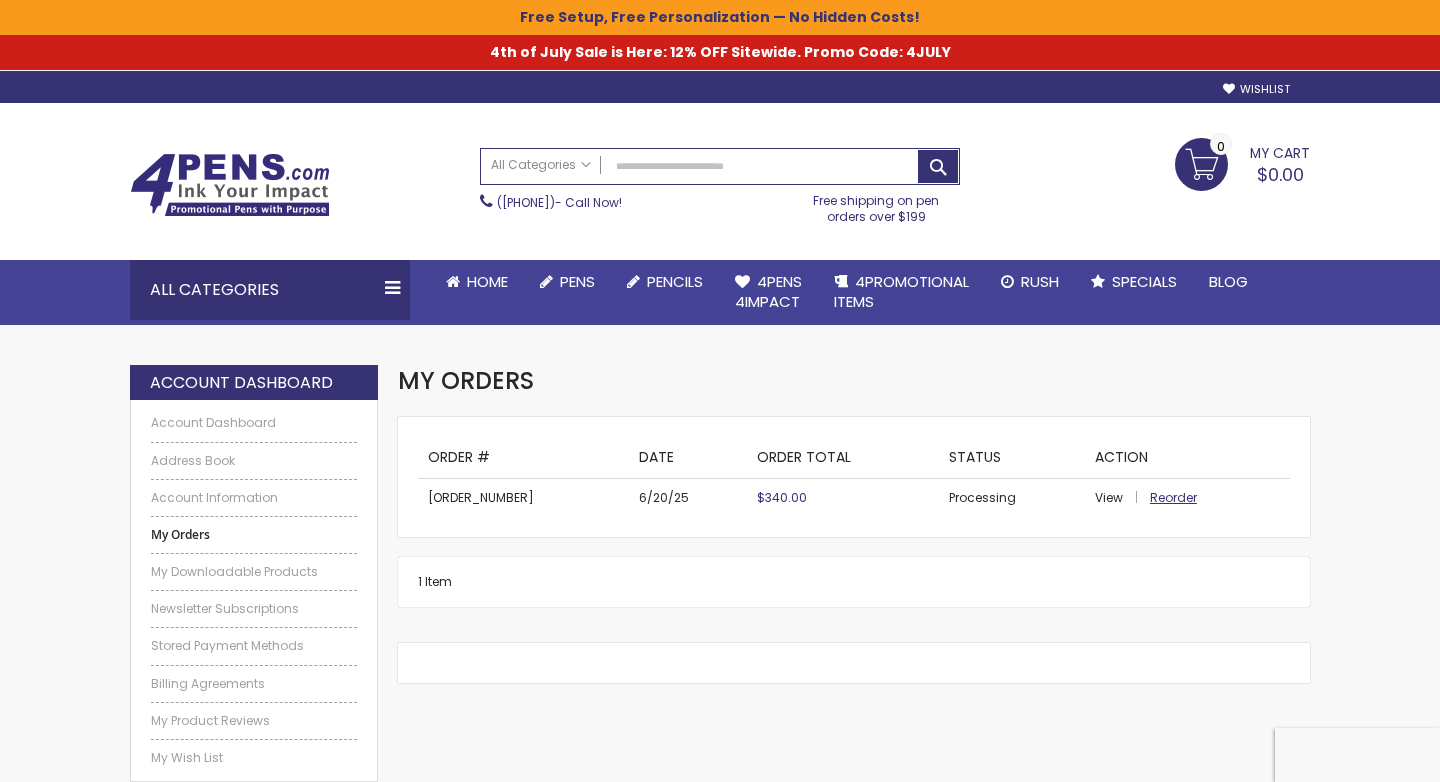 click on "Reorder" at bounding box center [1173, 497] 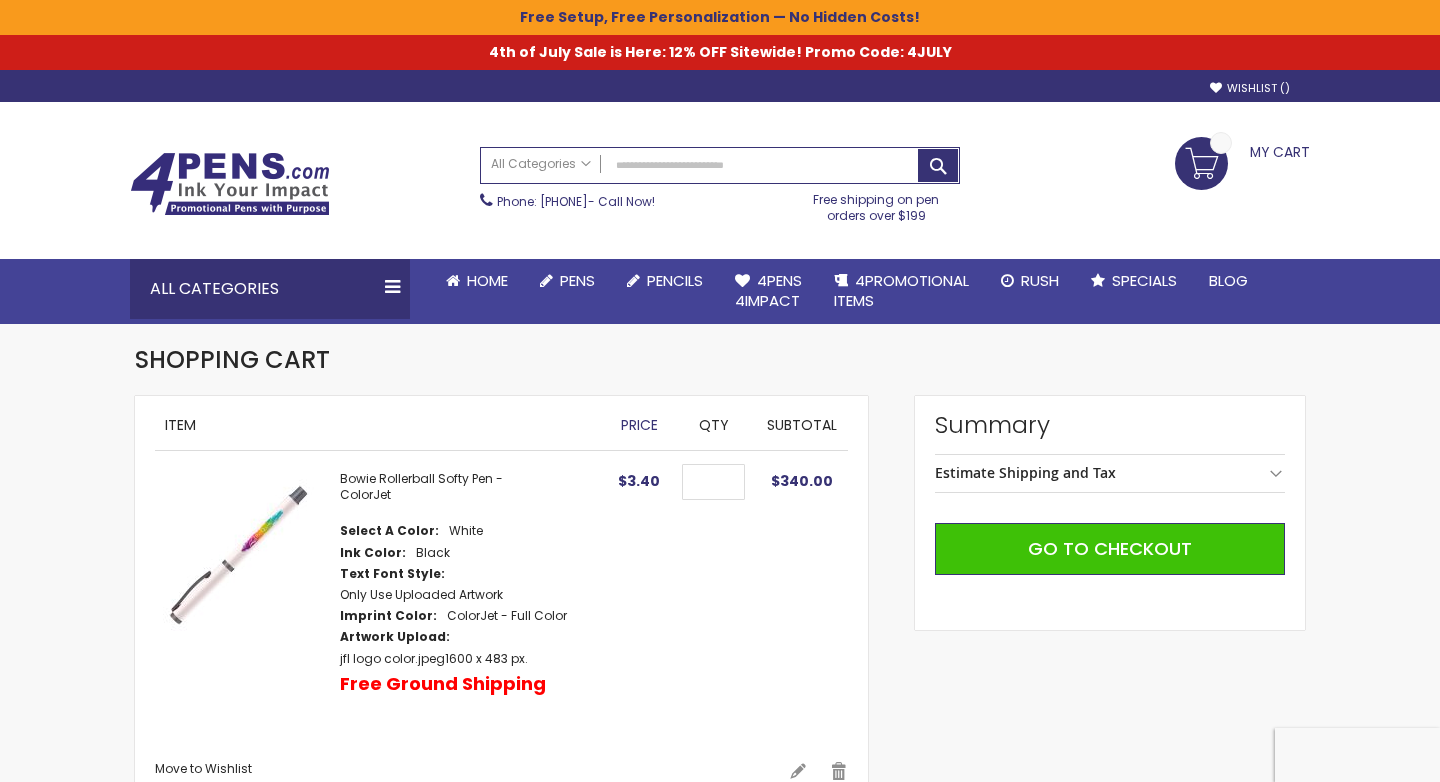 scroll, scrollTop: 0, scrollLeft: 0, axis: both 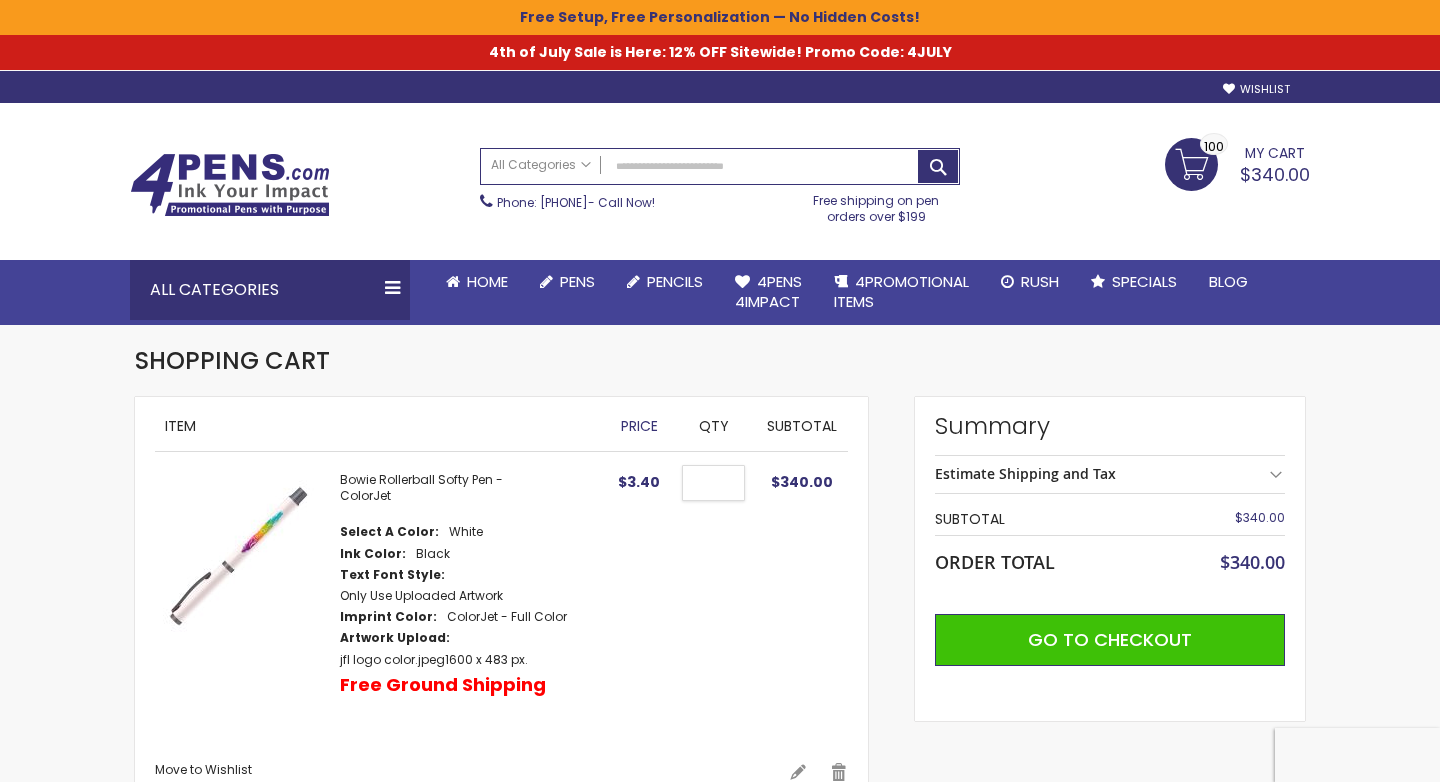 click on "***" at bounding box center (713, 483) 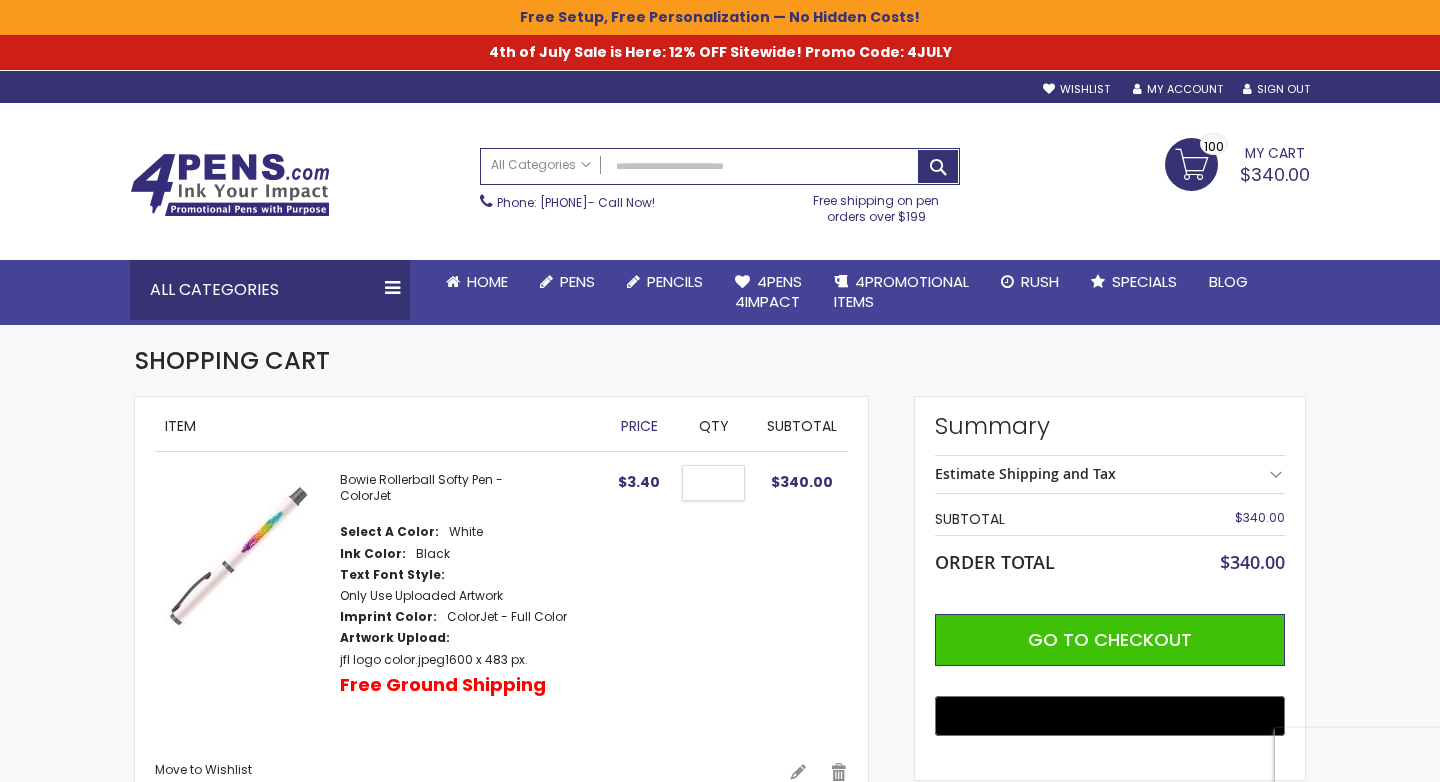 type on "****" 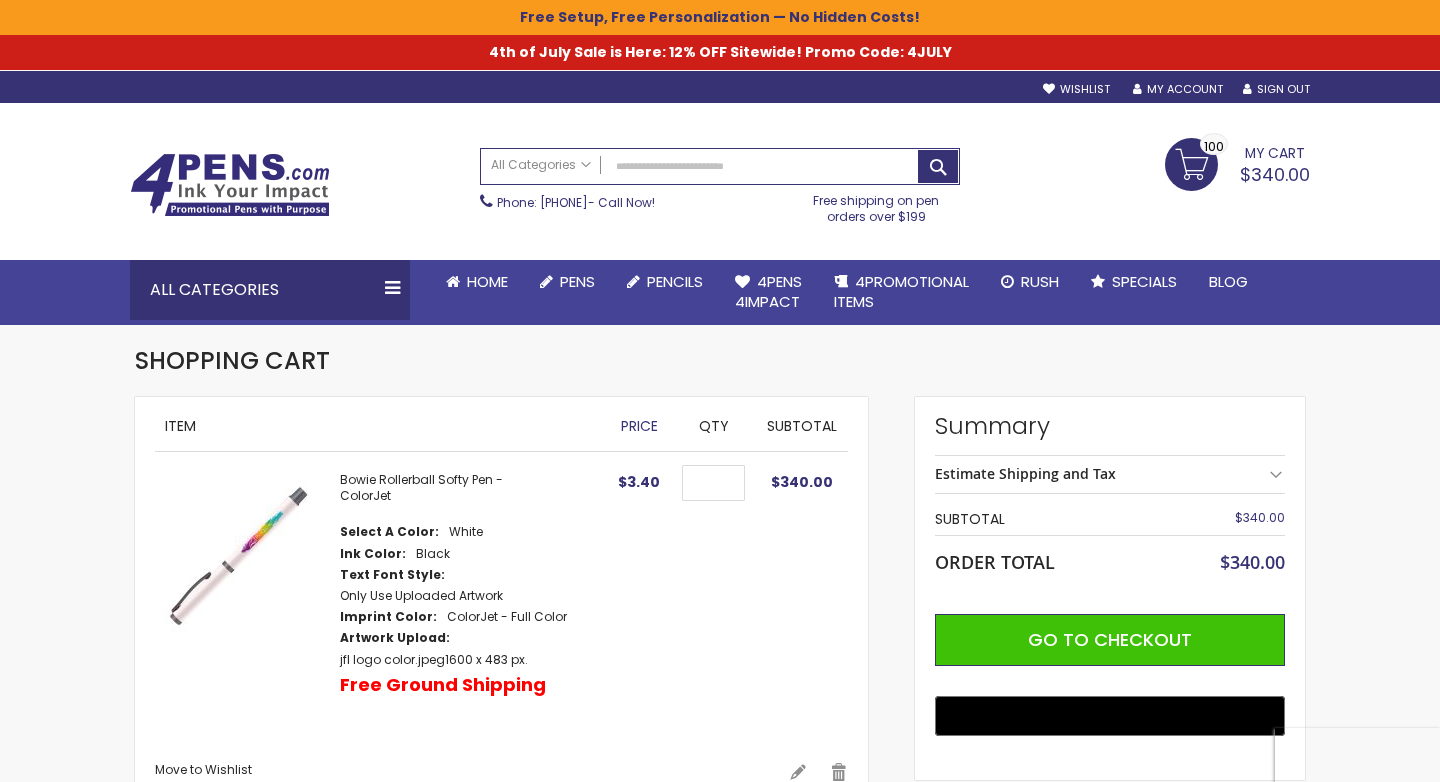 click on "Qty
****" at bounding box center [713, 607] 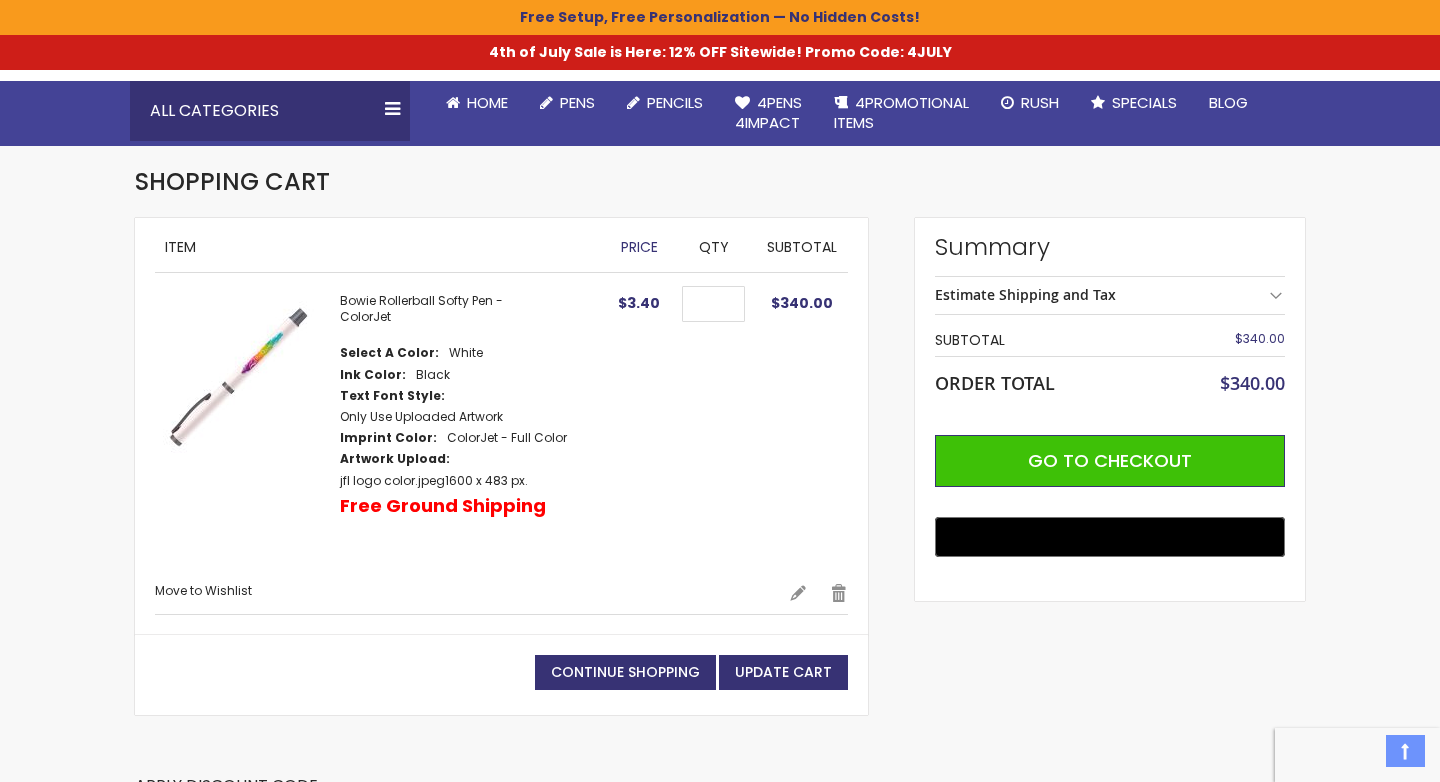 scroll, scrollTop: 177, scrollLeft: 0, axis: vertical 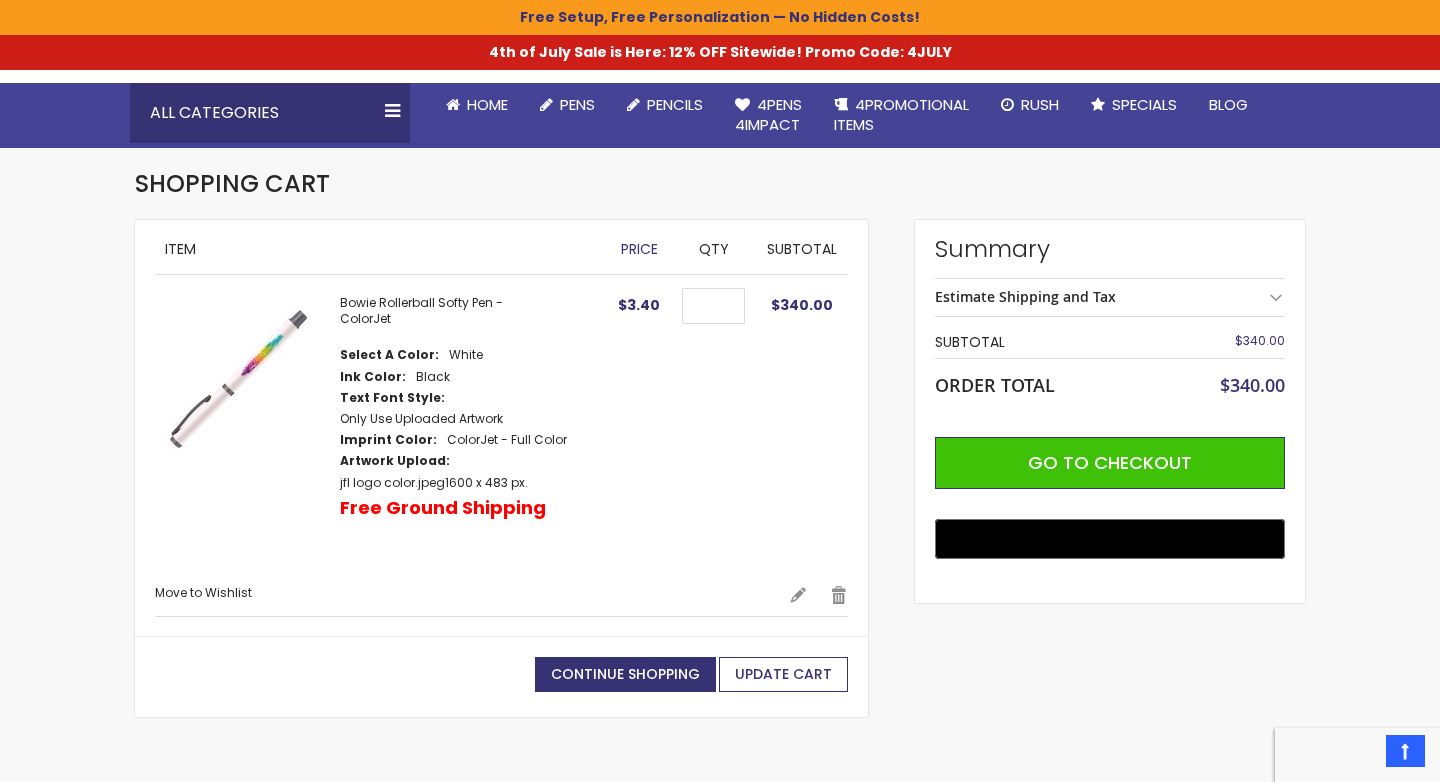 click on "Update Cart" at bounding box center (783, 674) 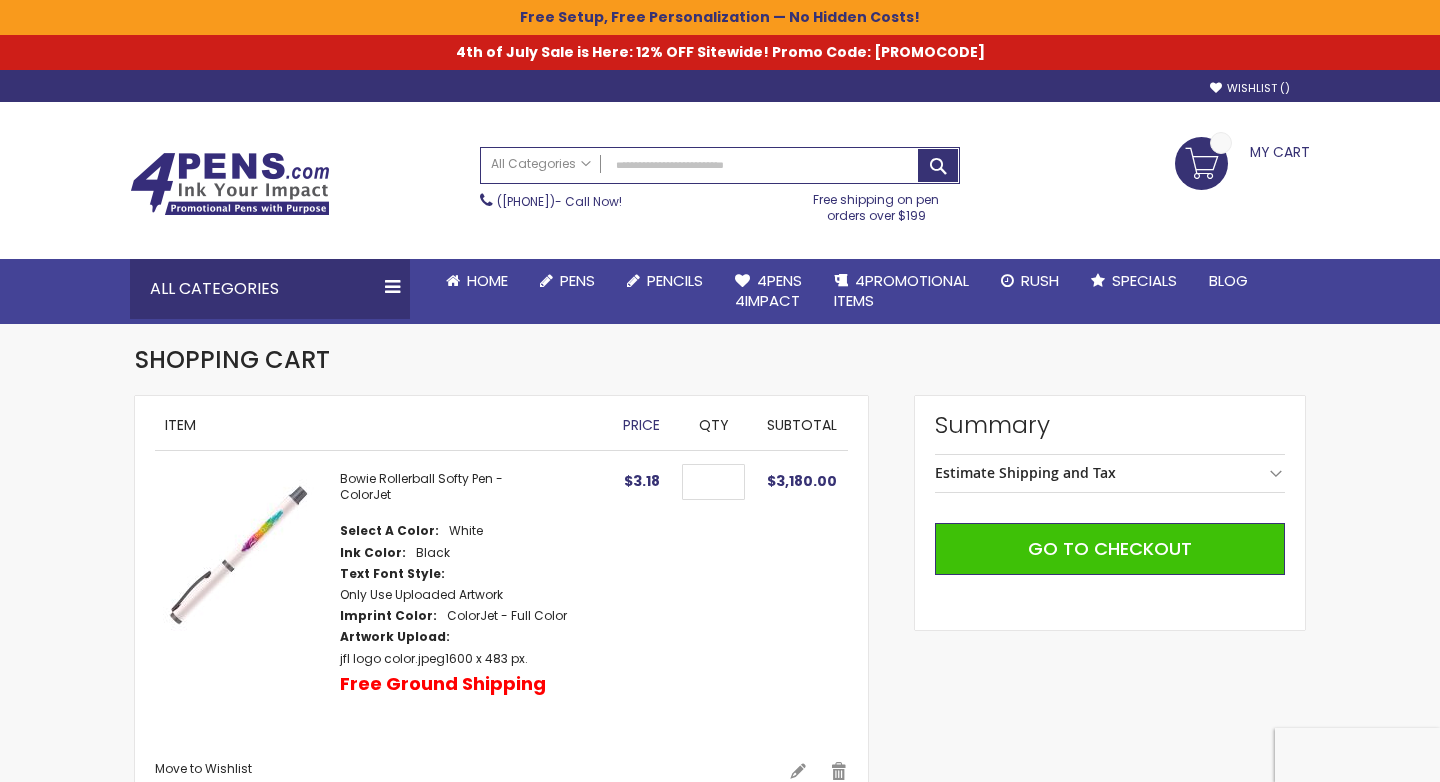 scroll, scrollTop: 0, scrollLeft: 0, axis: both 